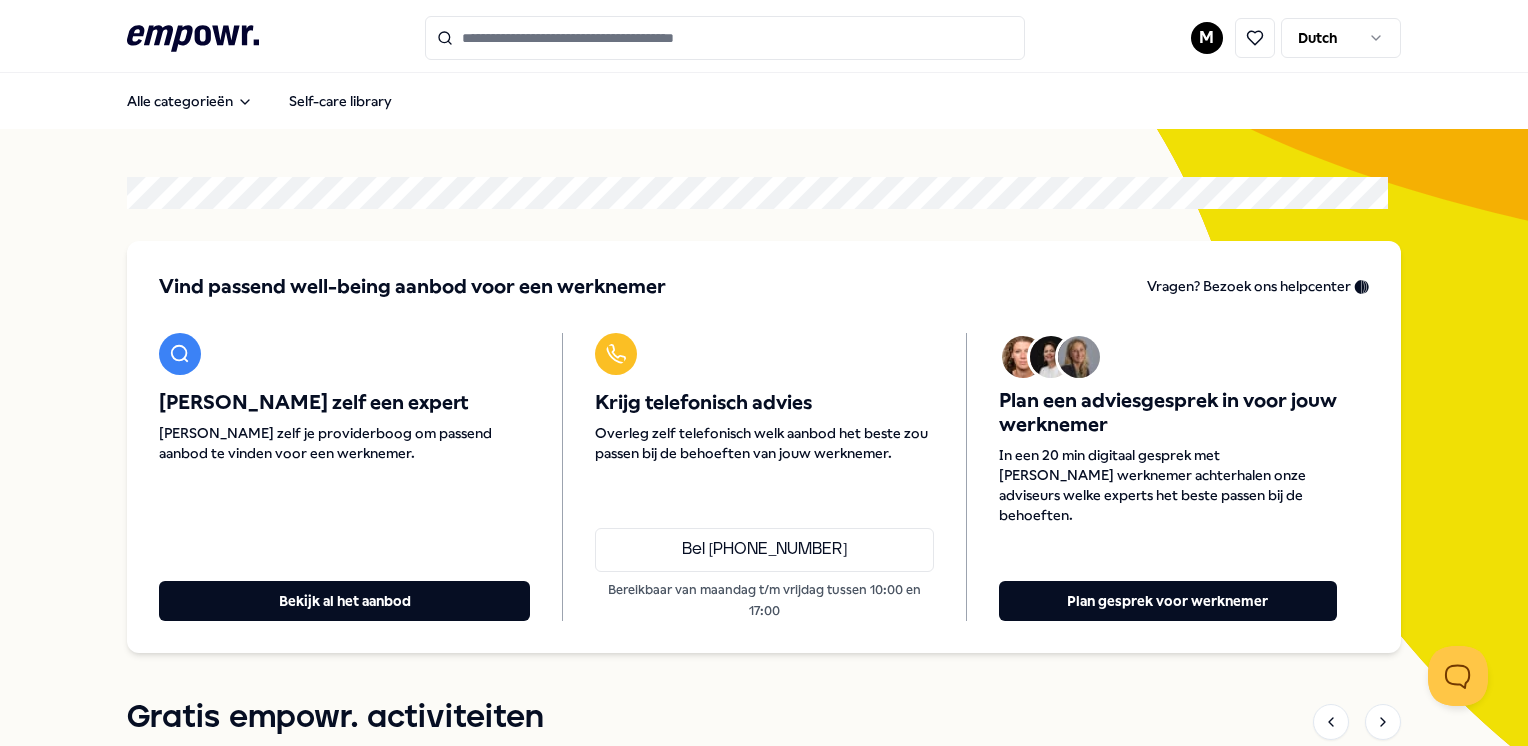 scroll, scrollTop: 0, scrollLeft: 0, axis: both 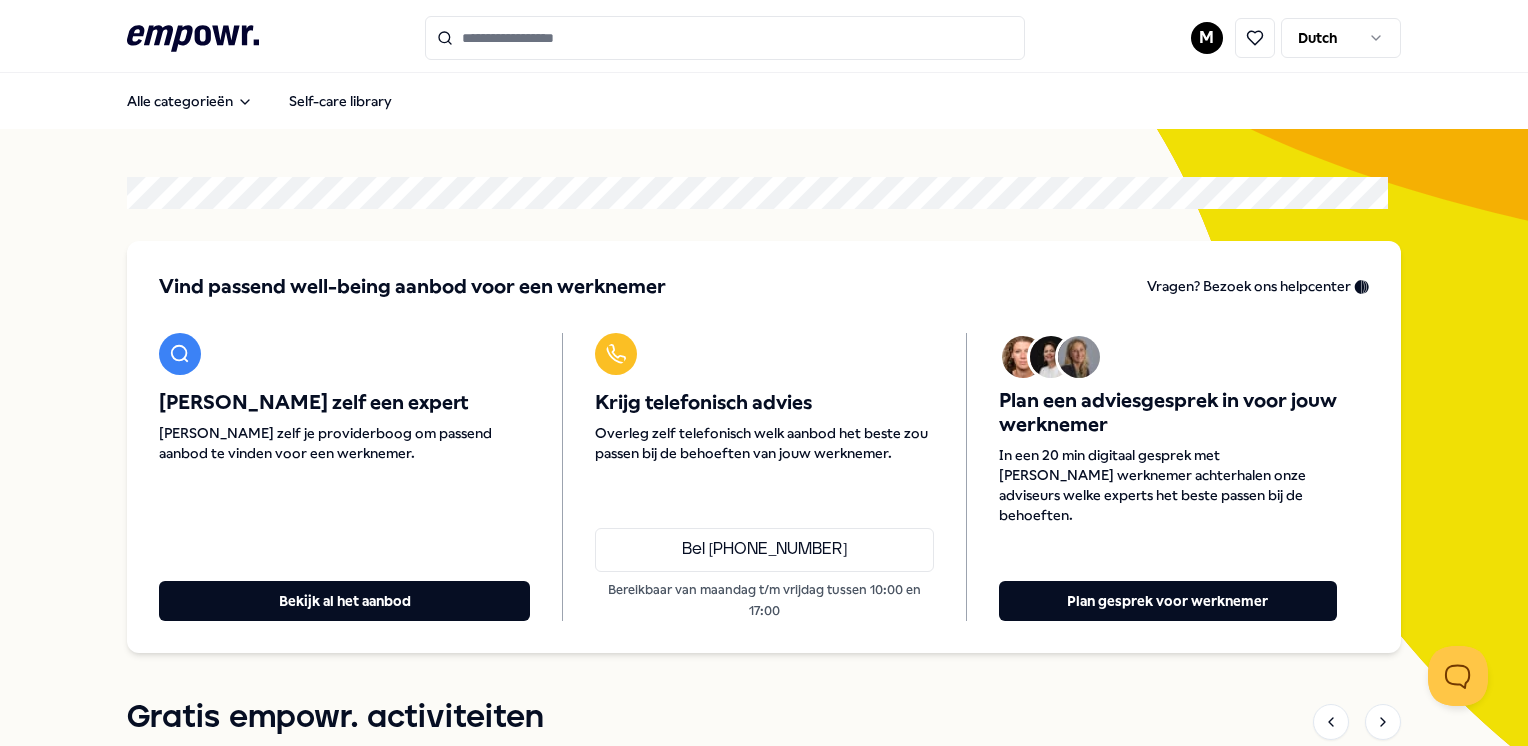 click at bounding box center [725, 38] 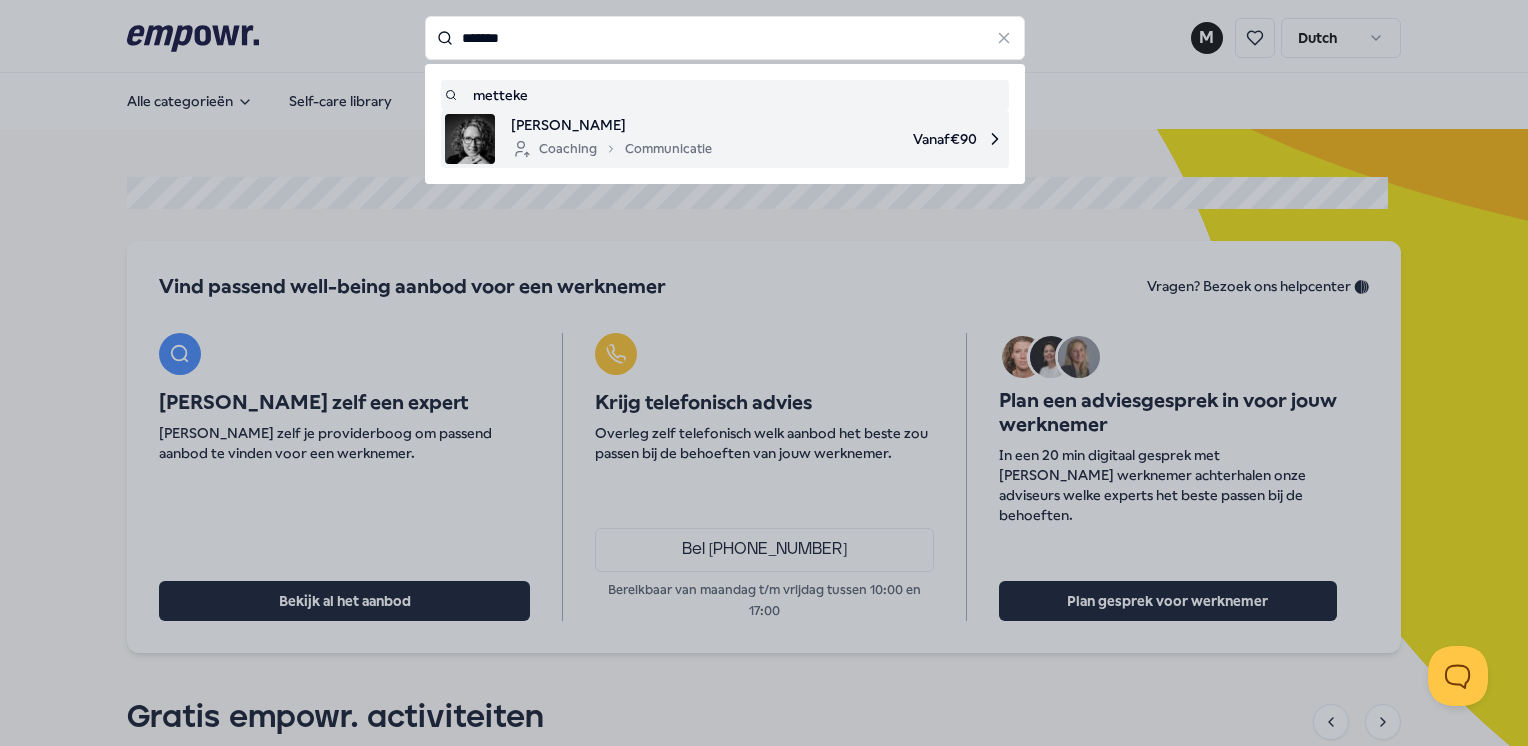 click on "Coaching Communicatie" at bounding box center (611, 149) 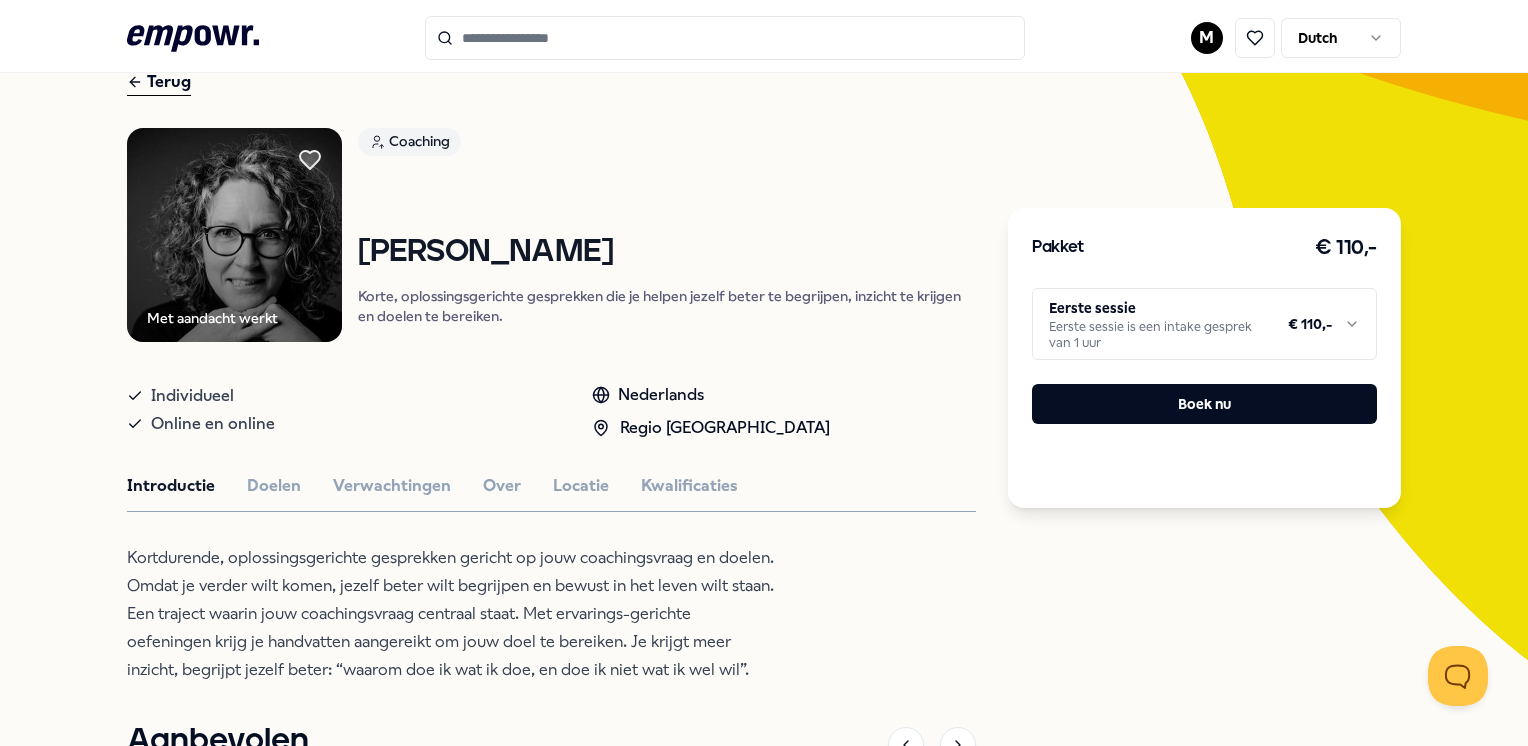 scroll, scrollTop: 200, scrollLeft: 0, axis: vertical 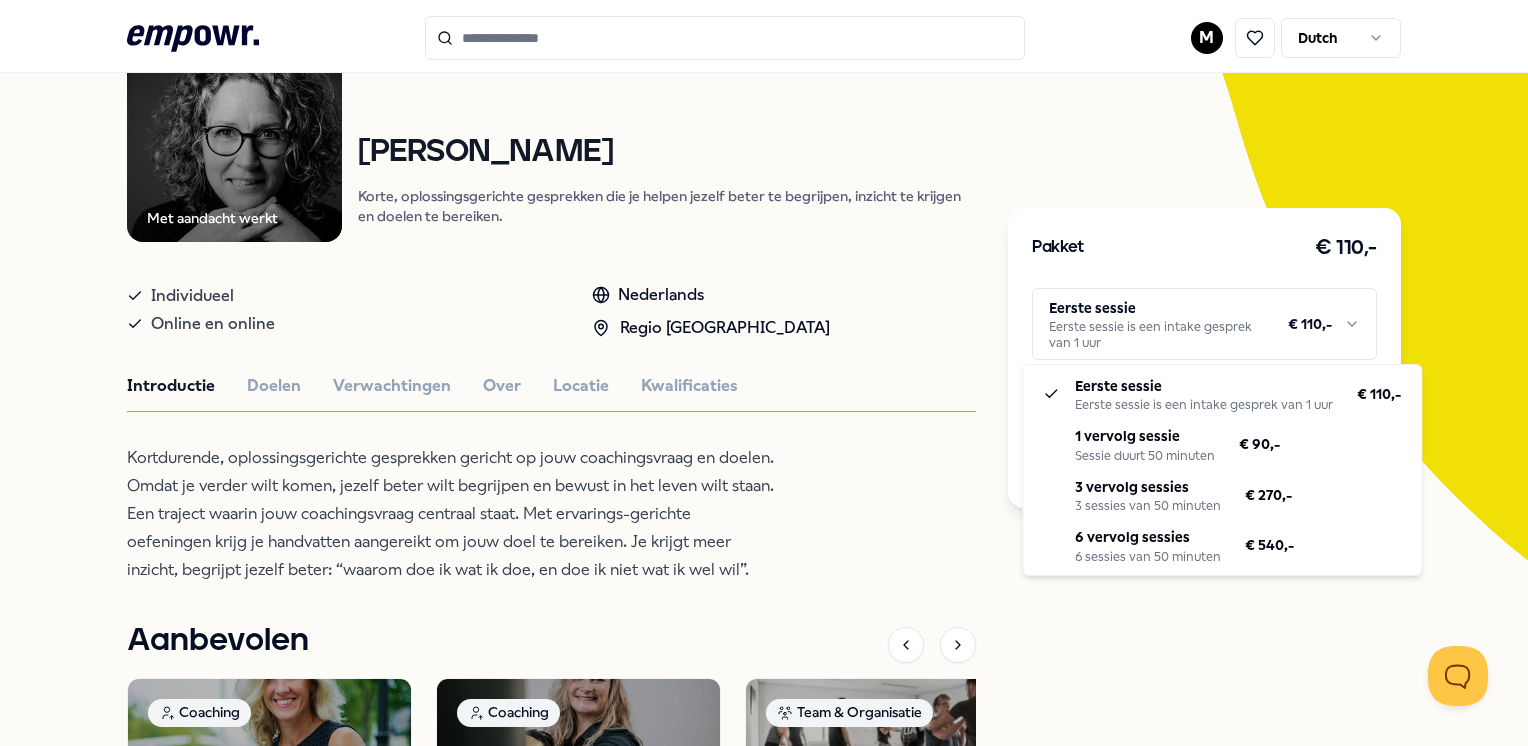 click on ".empowr-logo_svg__cls-1{fill:#03032f} M Dutch Alle categorieën   Self-care library Terug Met aandacht werkt Coaching [PERSON_NAME]  Korte, oplossingsgerichte gesprekken die je helpen jezelf beter te begrijpen, inzicht te krijgen en doelen te bereiken. Individueel Online en online Nederlands Regio Noord NL  Introductie Doelen Verwachtingen Over Locatie Kwalificaties Kortdurende, oplossingsgerichte gesprekken gericht op jouw coachingsvraag en doelen. Omdat je verder wilt komen, jezelf beter wilt begrijpen en bewust in het leven wilt staan. Een traject waarin jouw coachingsvraag centraal staat. Met ervarings-gerichte oefeningen krijg je handvatten aangereikt om jouw doel te bereiken. Je krijgt meer inzicht, begrijpt jezelf beter: “waarom doe ik wat ik doe, en doe ik niet wat ik wel wil”. Aanbevolen Coaching Regio Noord NL    Burn-out  [PERSON_NAME] Buro Aanjager is specialist in persoonlijke en professionele groei, met coaching
in loopbaan, leven, stress, burn-out, EMDR, ademwerk en NLP. Nederlands Vanaf" at bounding box center [764, 373] 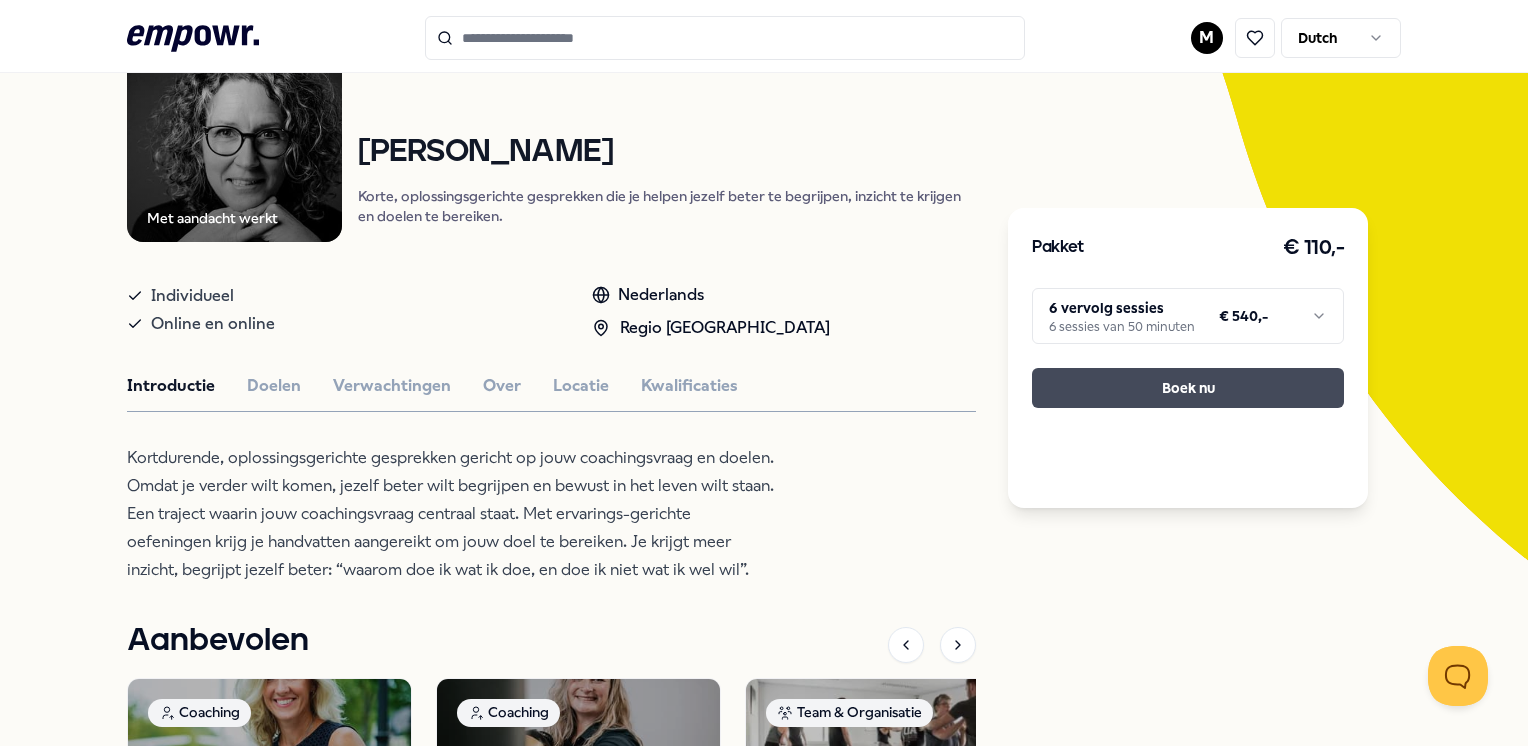 click on "Boek nu" at bounding box center [1188, 388] 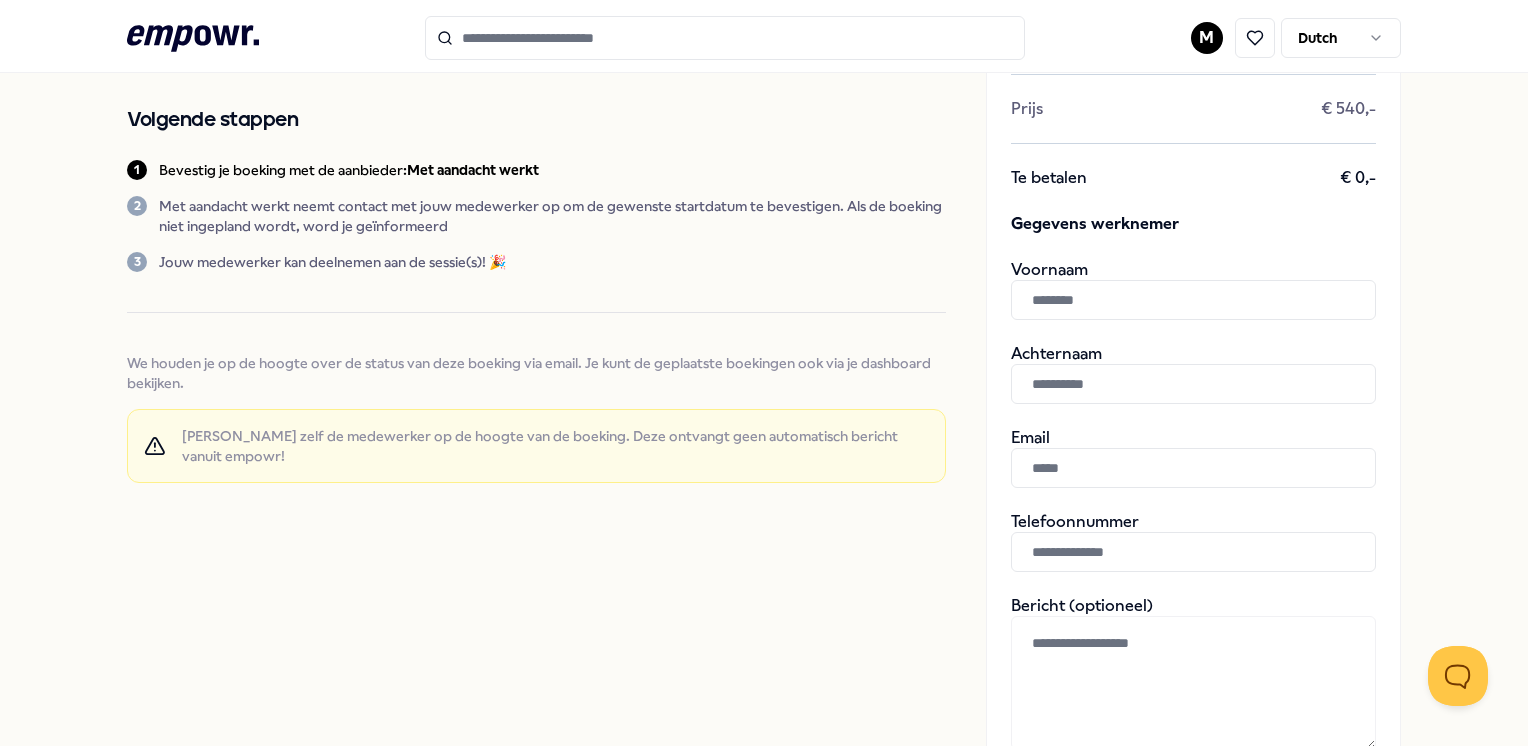 scroll, scrollTop: 300, scrollLeft: 0, axis: vertical 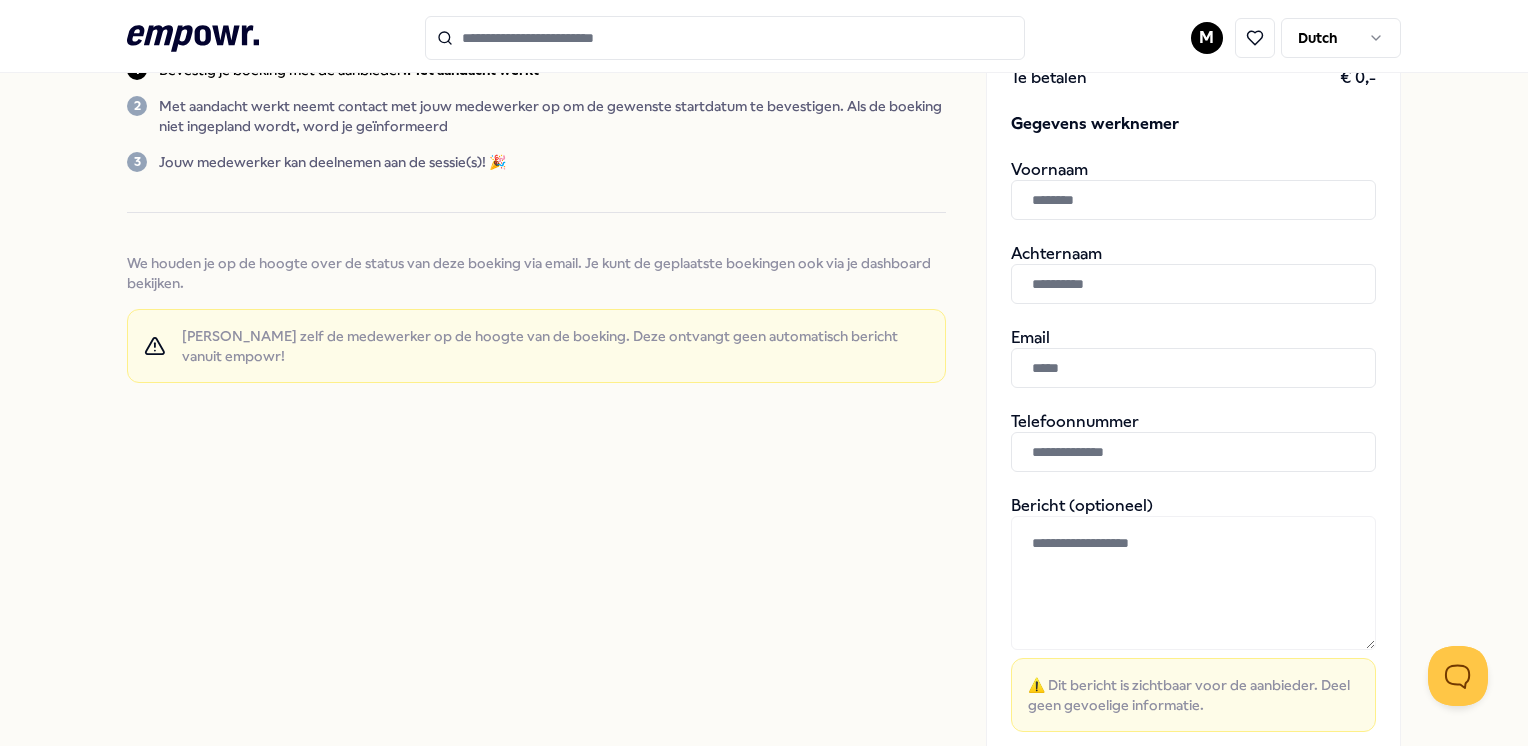 click at bounding box center [1193, 583] 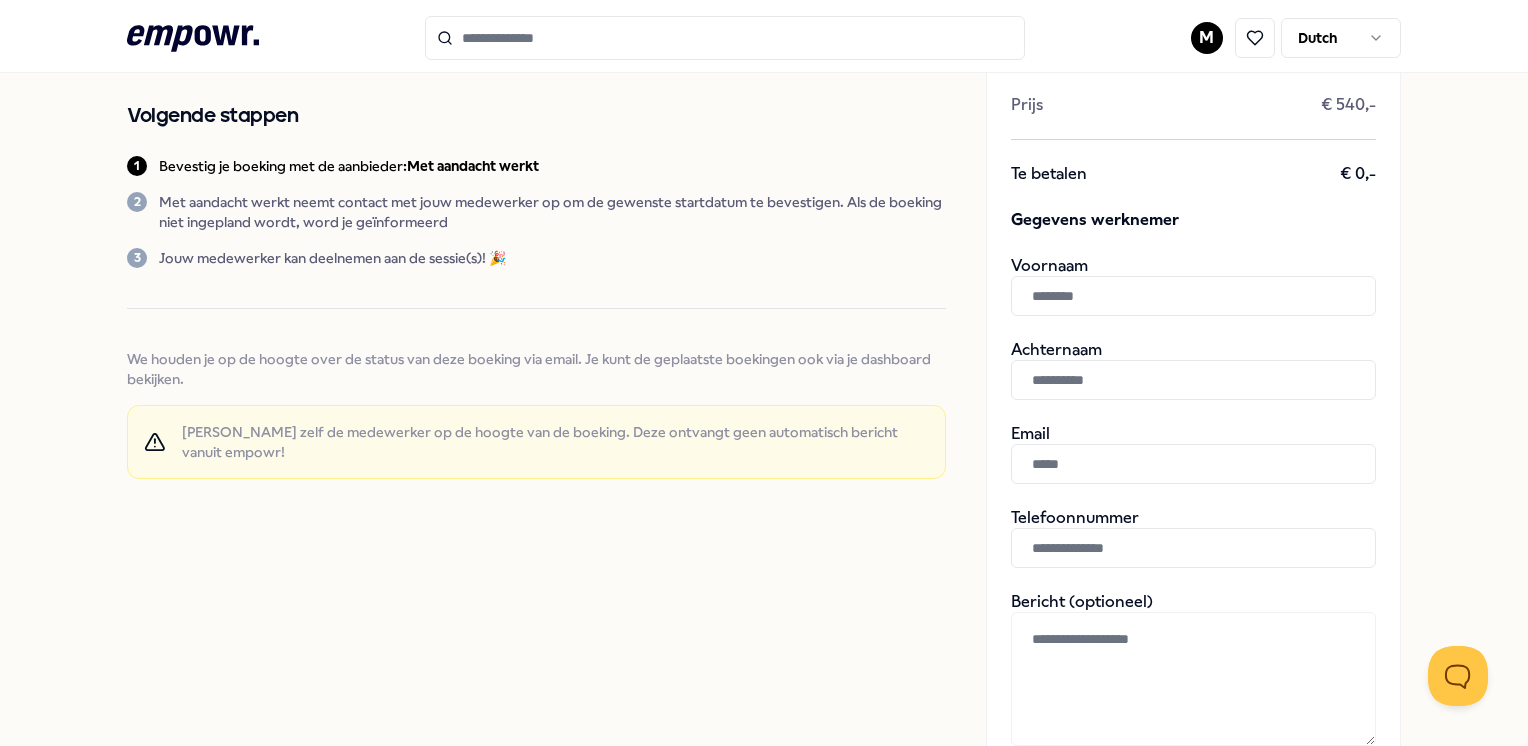 scroll, scrollTop: 0, scrollLeft: 0, axis: both 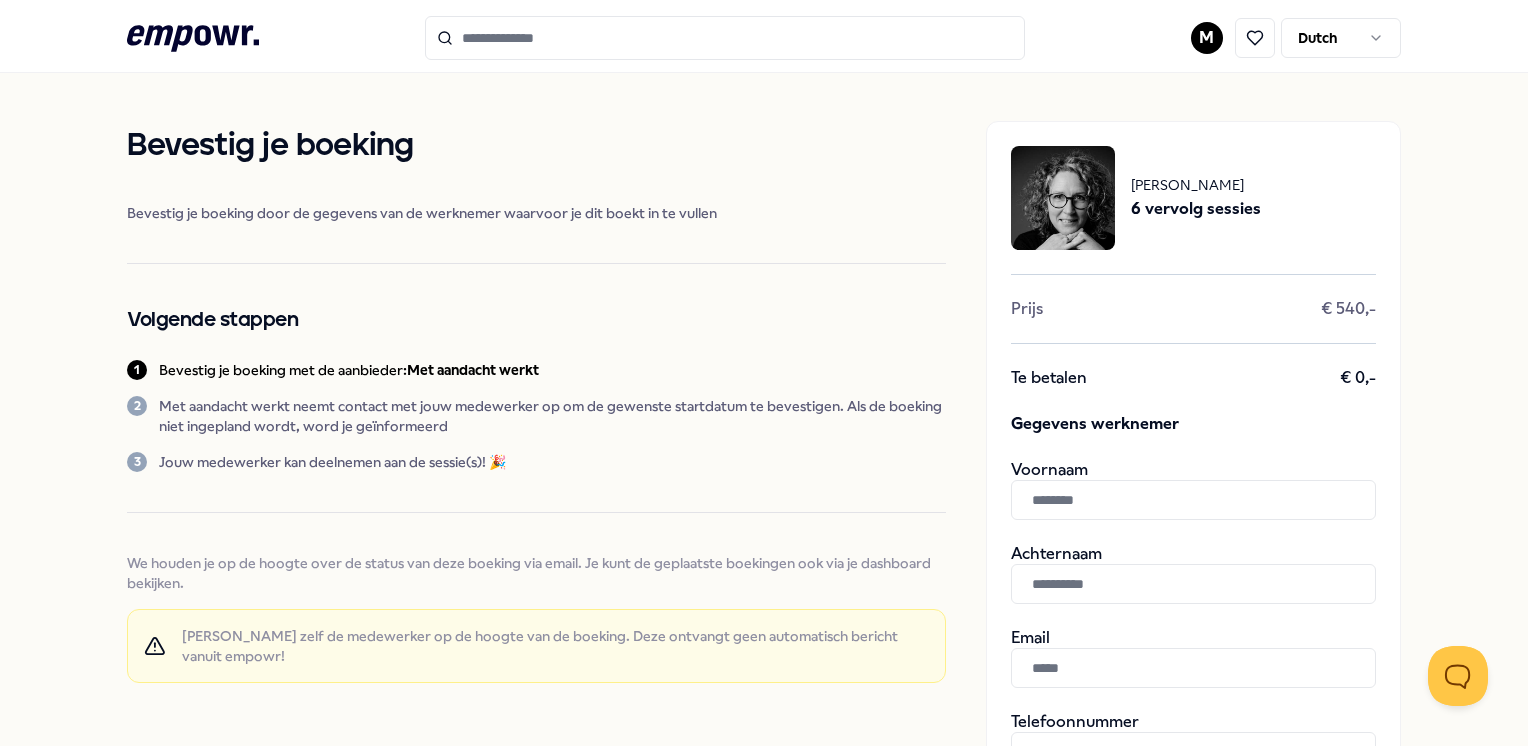 click 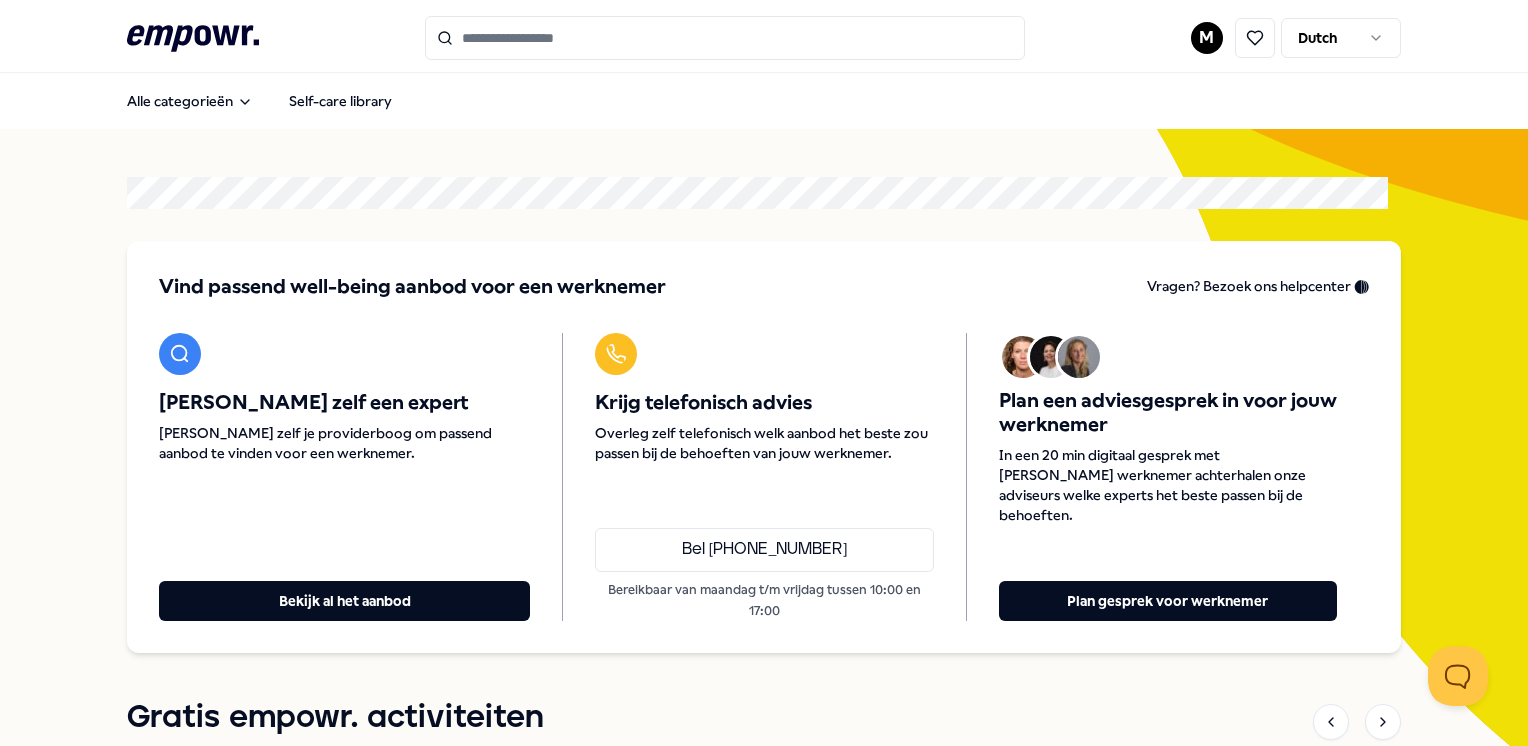 drag, startPoint x: 568, startPoint y: 34, endPoint x: 584, endPoint y: 23, distance: 19.416489 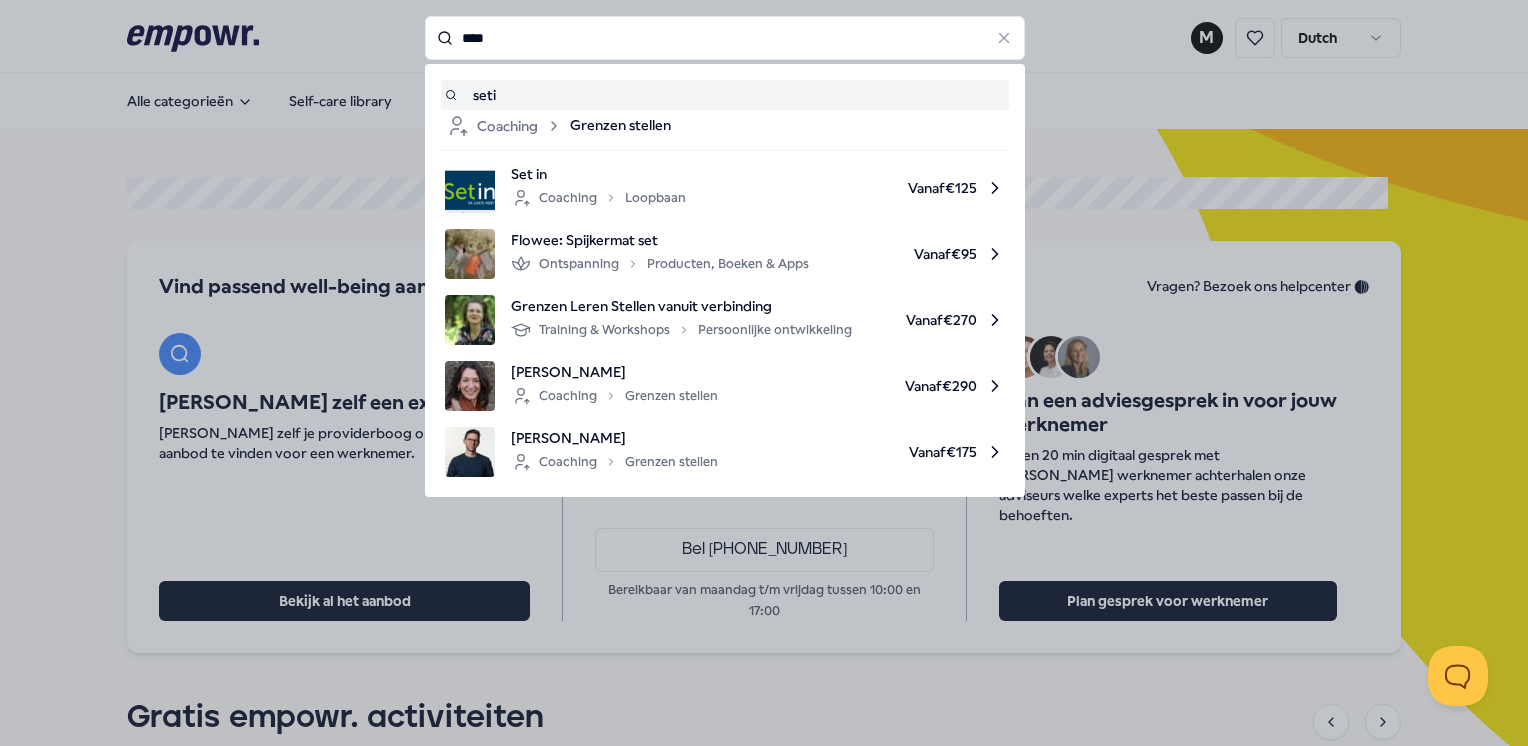 type on "*****" 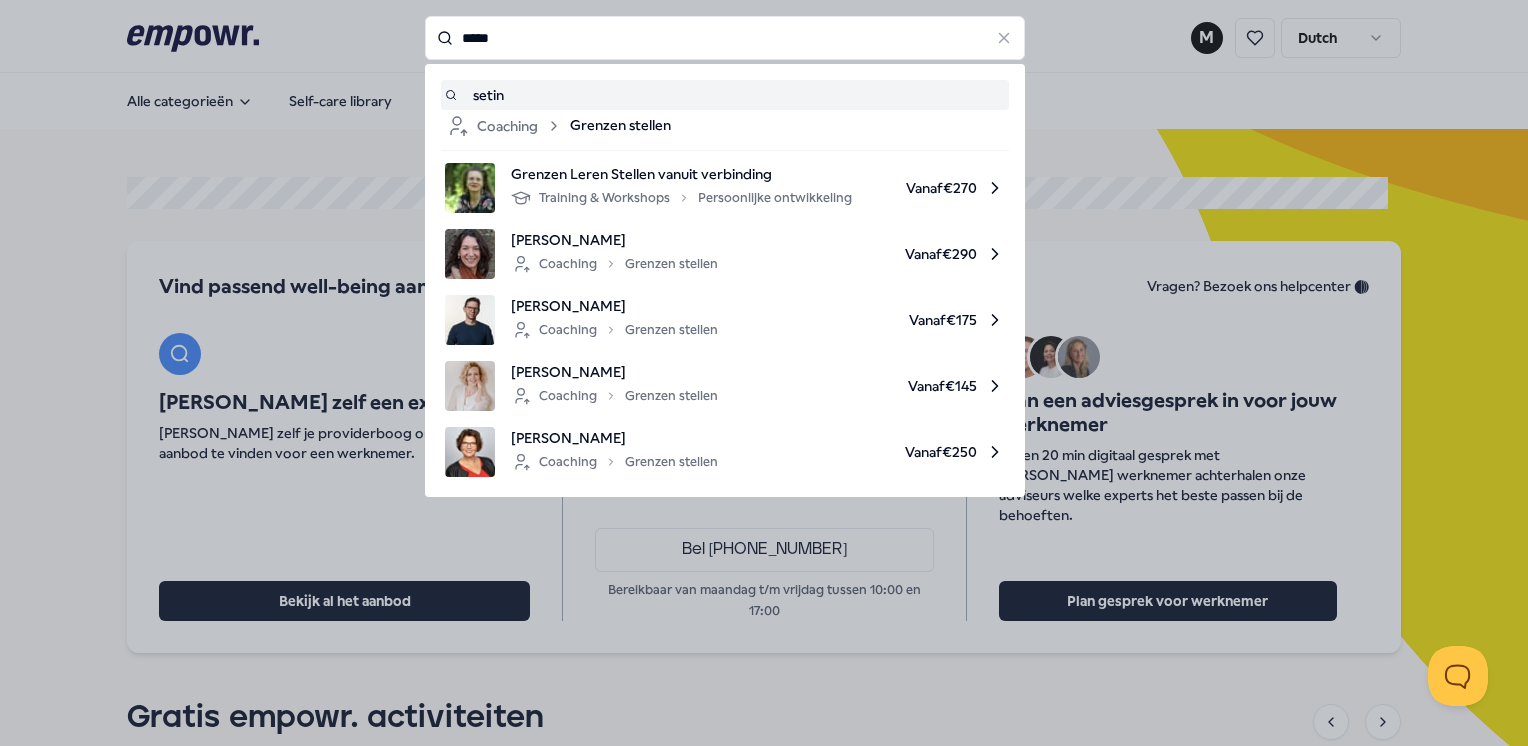 drag, startPoint x: 490, startPoint y: 38, endPoint x: 369, endPoint y: 48, distance: 121.41252 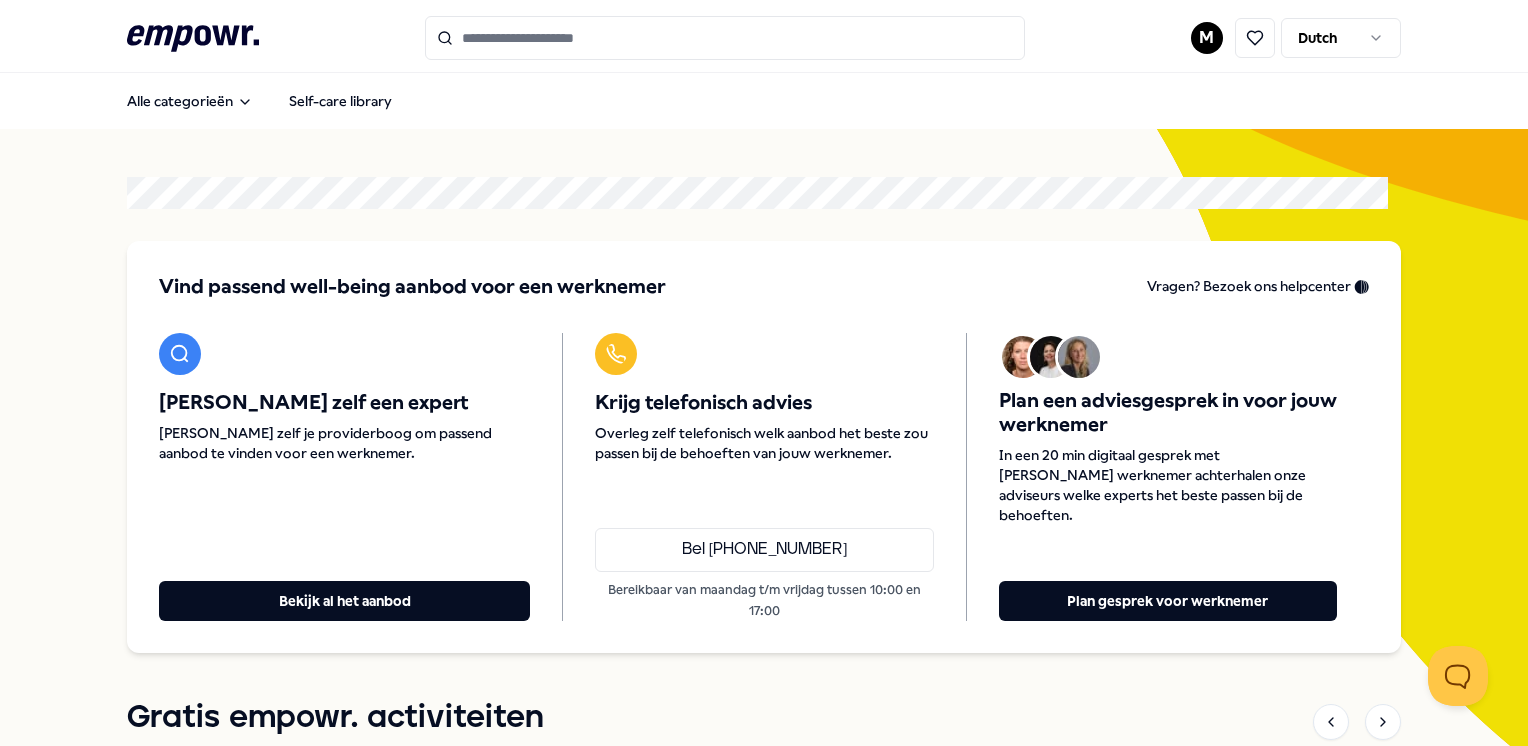 click at bounding box center [725, 38] 